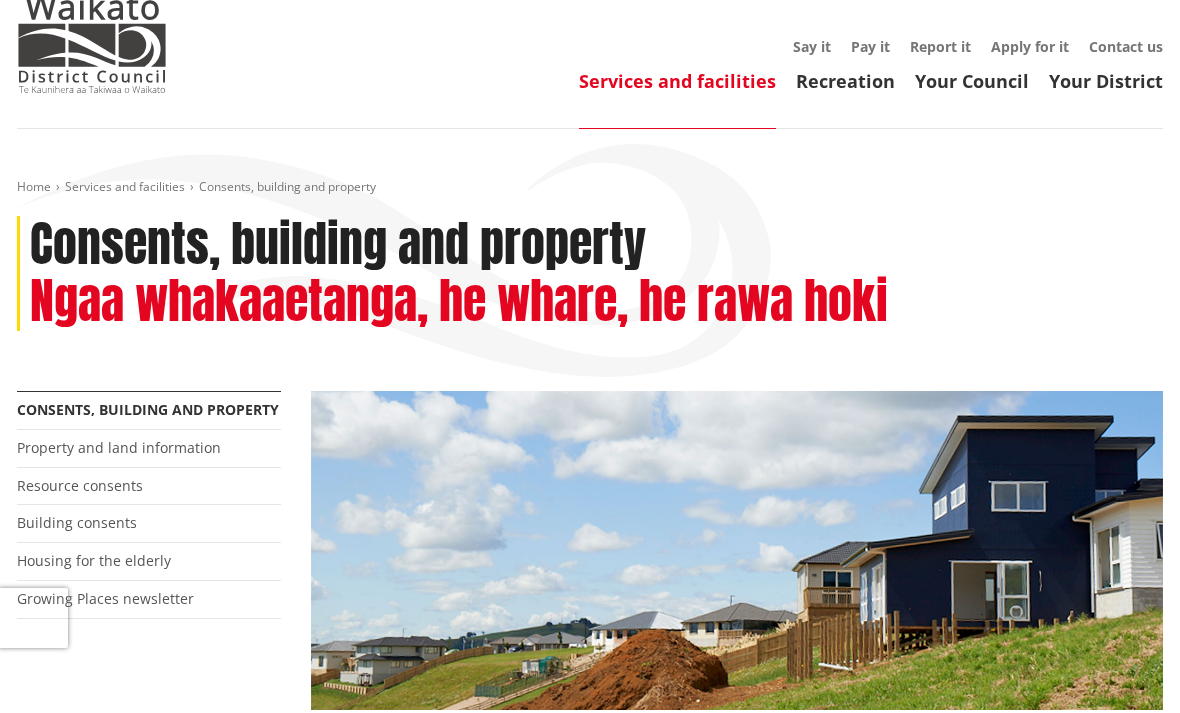 scroll, scrollTop: 0, scrollLeft: 0, axis: both 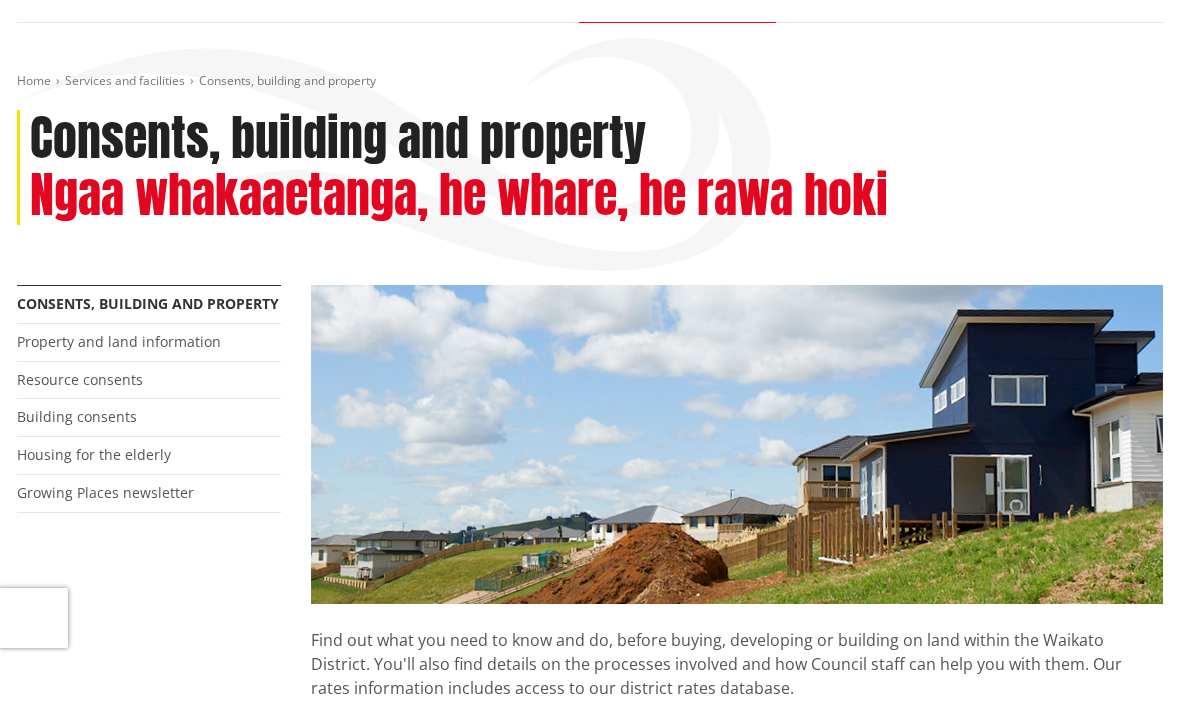 click on "Resource consents" at bounding box center (80, 379) 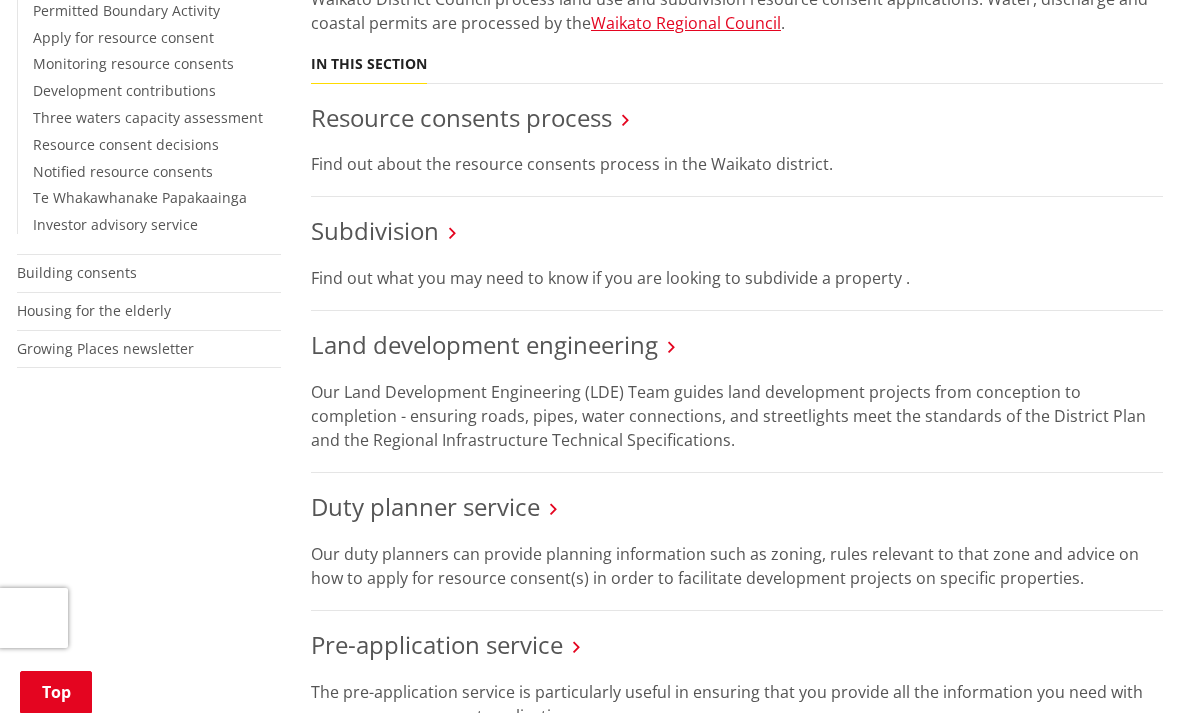scroll, scrollTop: 617, scrollLeft: 0, axis: vertical 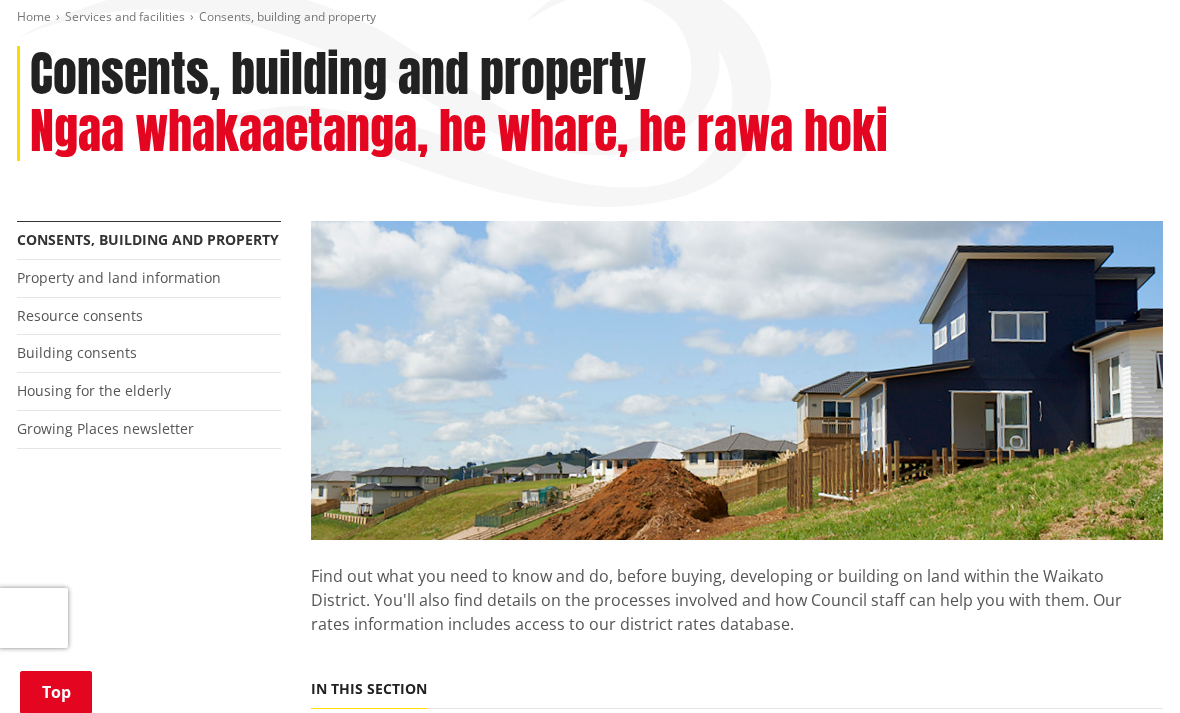click on "Building consents" at bounding box center (77, 352) 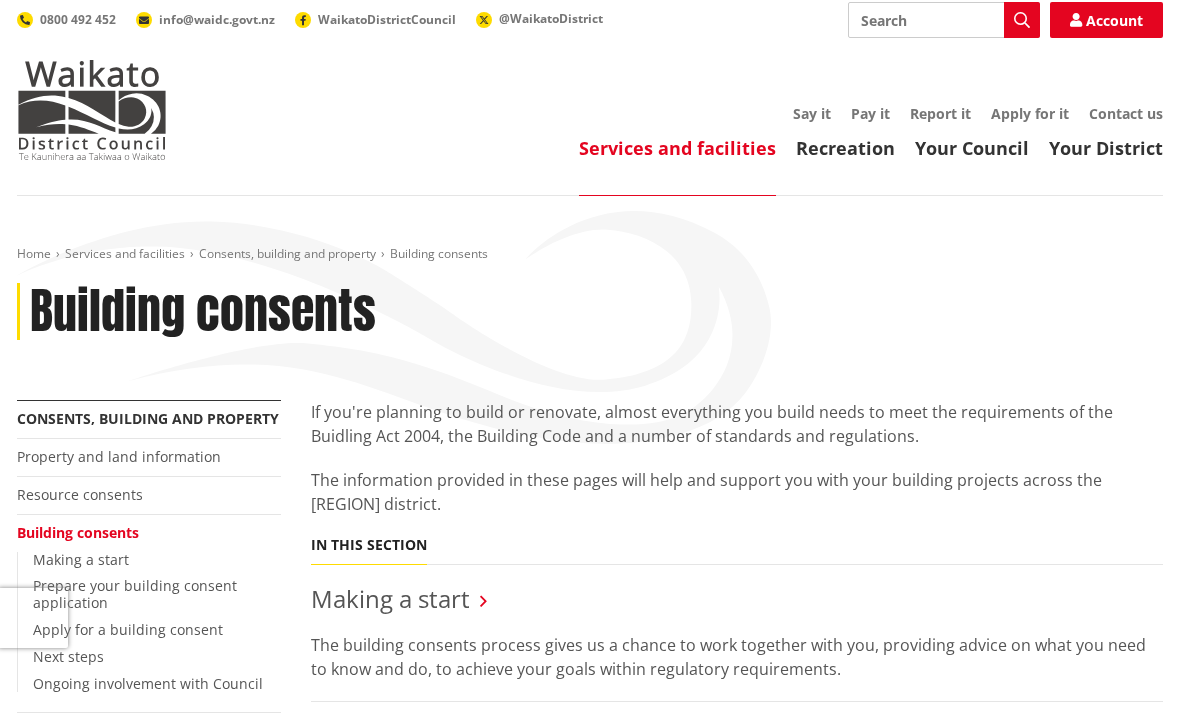 scroll, scrollTop: 0, scrollLeft: 0, axis: both 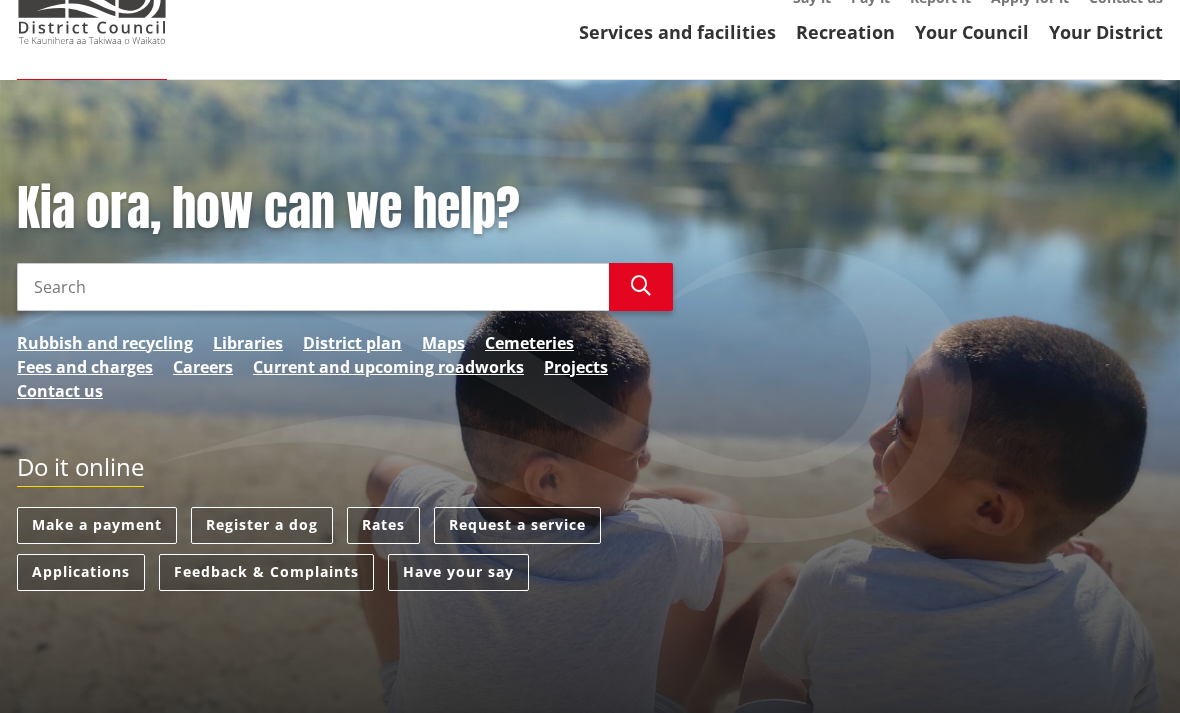 click on "Search" at bounding box center (313, 288) 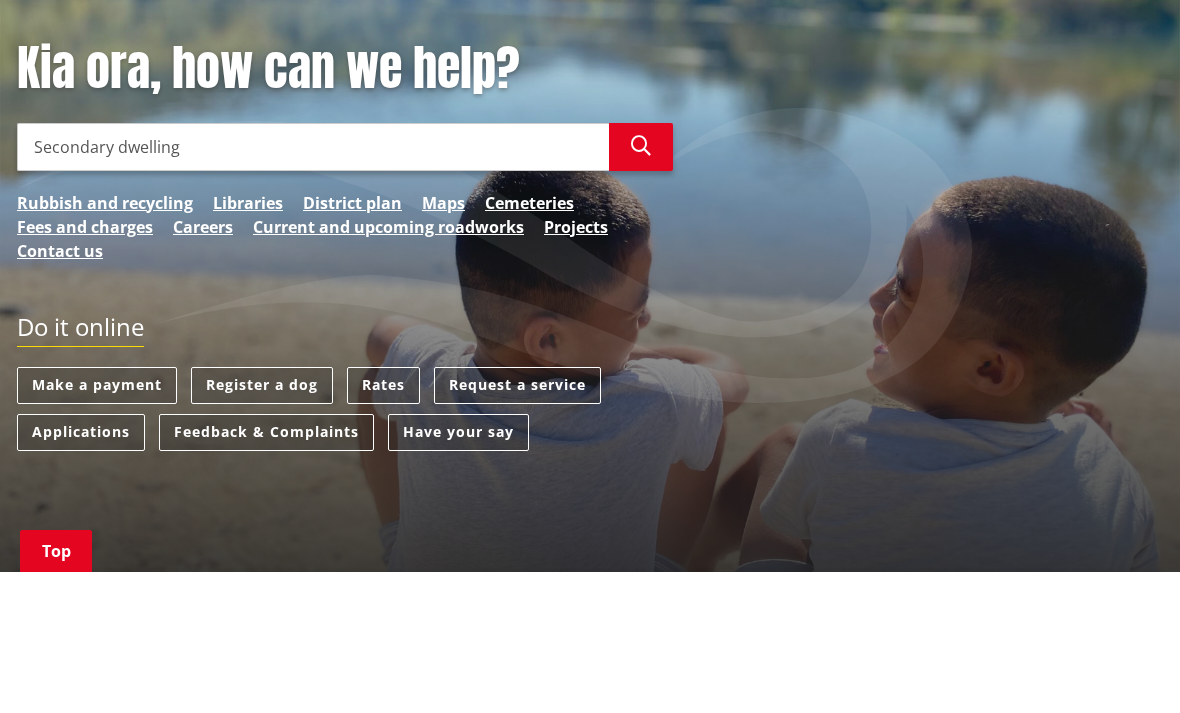 type on "Secondary dwelling" 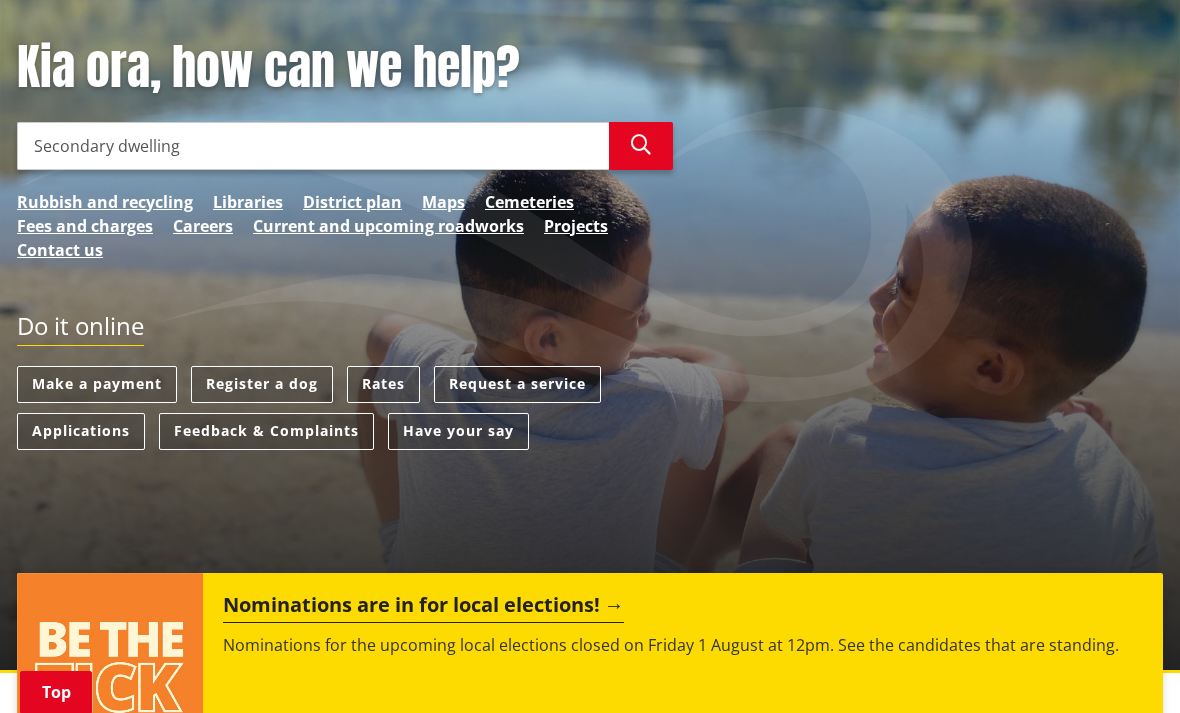 click on "District plan" at bounding box center (352, 202) 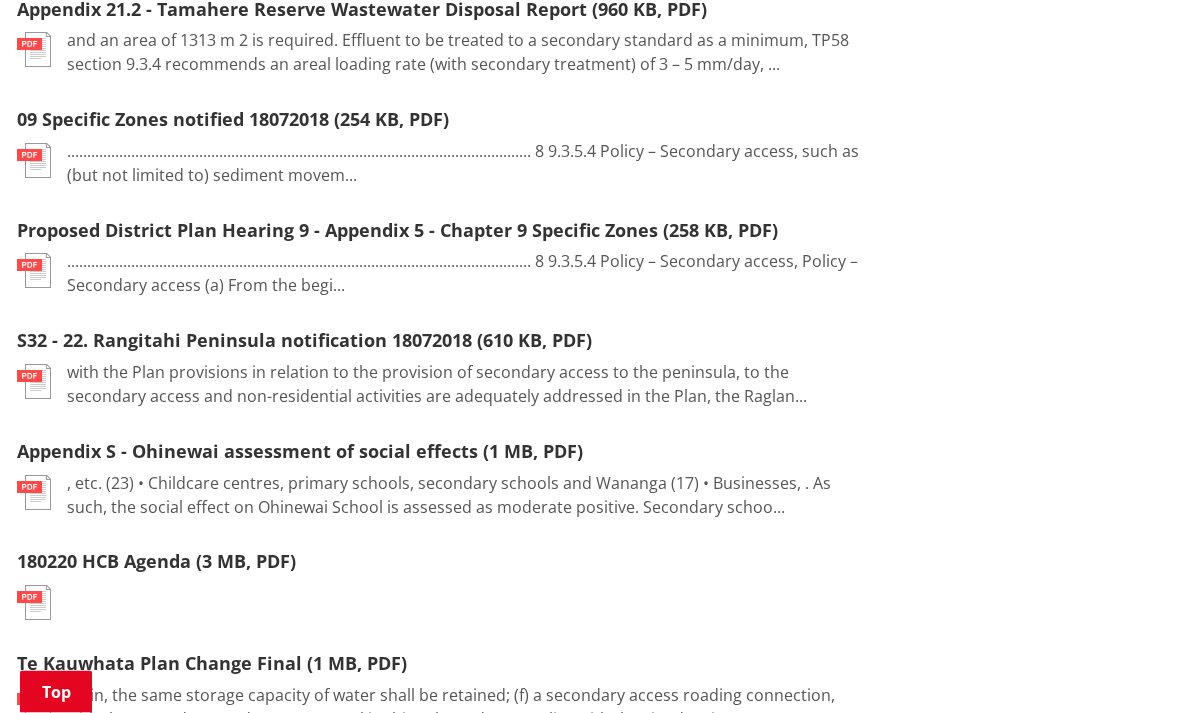 scroll, scrollTop: 993, scrollLeft: 0, axis: vertical 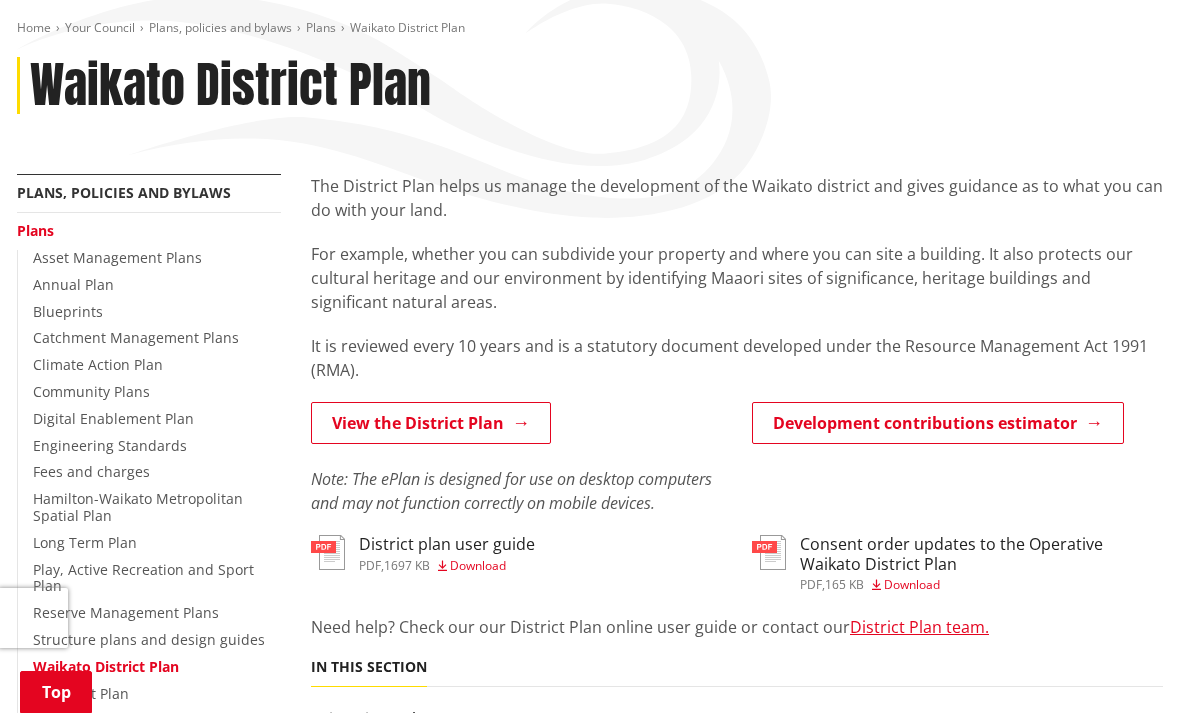 click on "View the District Plan" at bounding box center (431, 423) 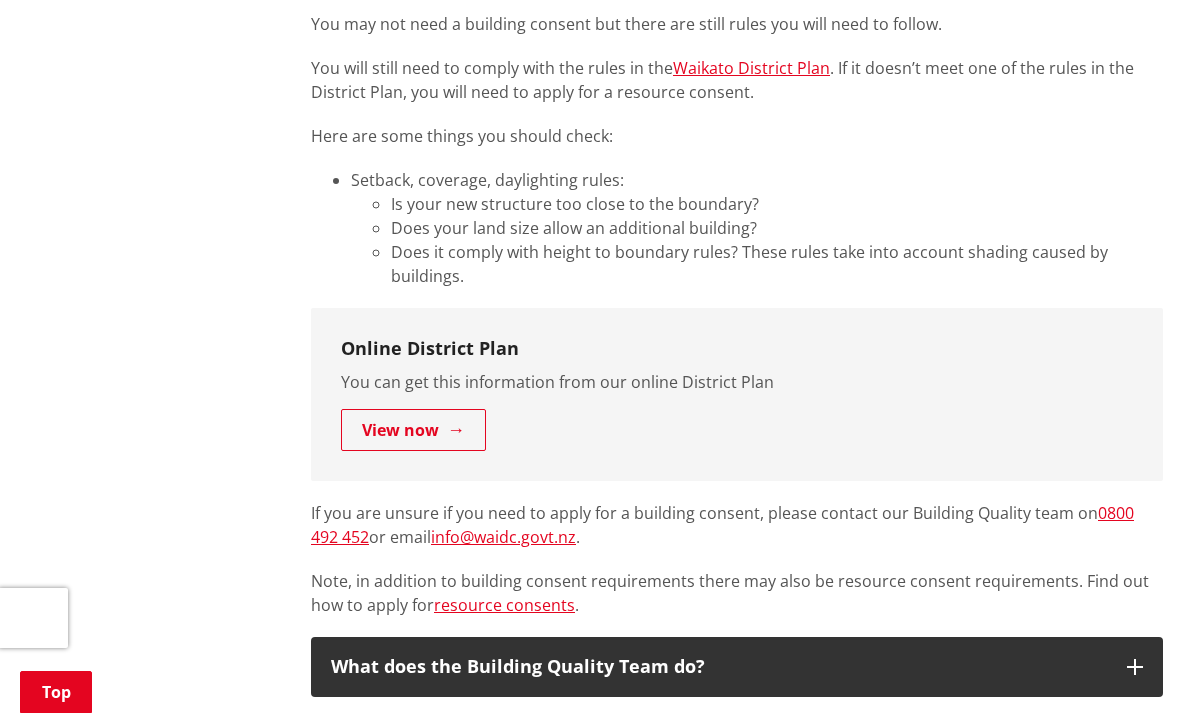 scroll, scrollTop: 1052, scrollLeft: 0, axis: vertical 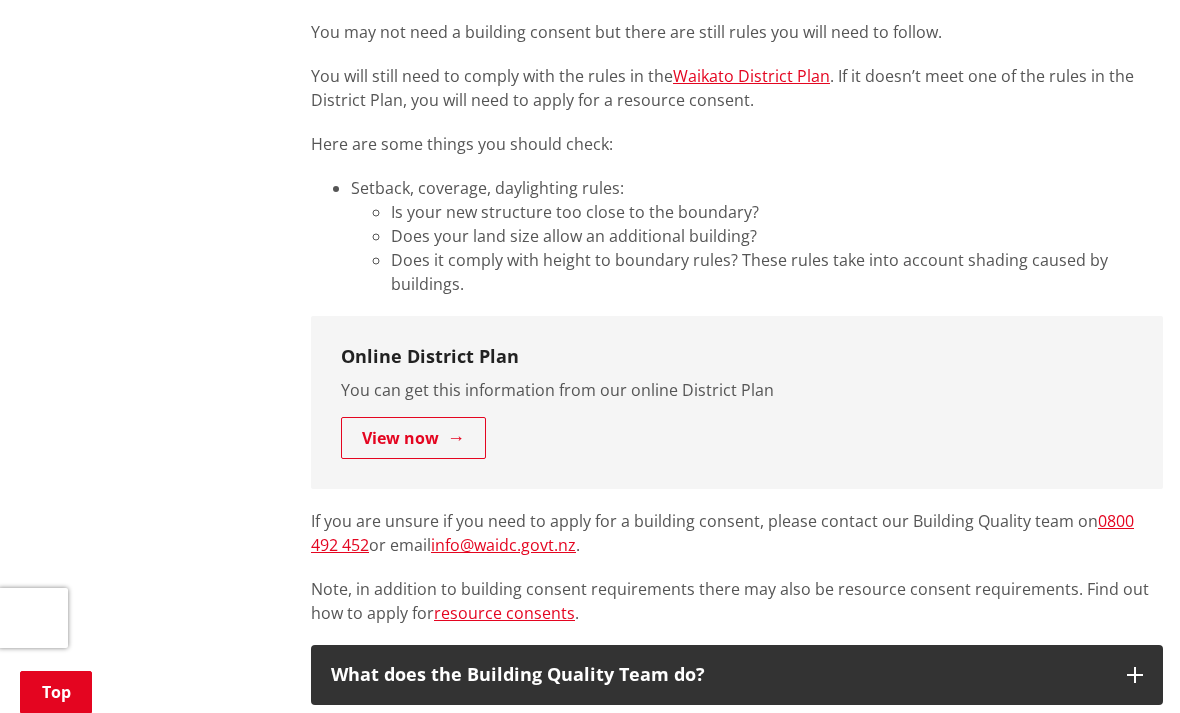 click on "View now" at bounding box center (413, 438) 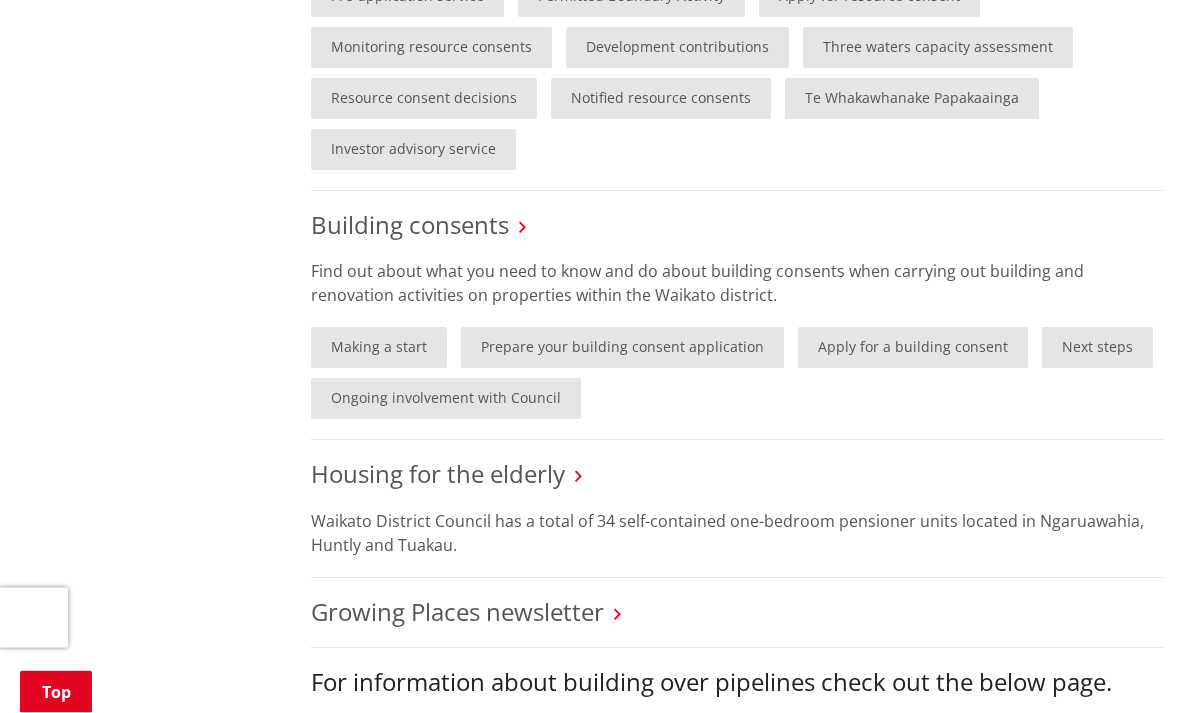 scroll, scrollTop: 1461, scrollLeft: 0, axis: vertical 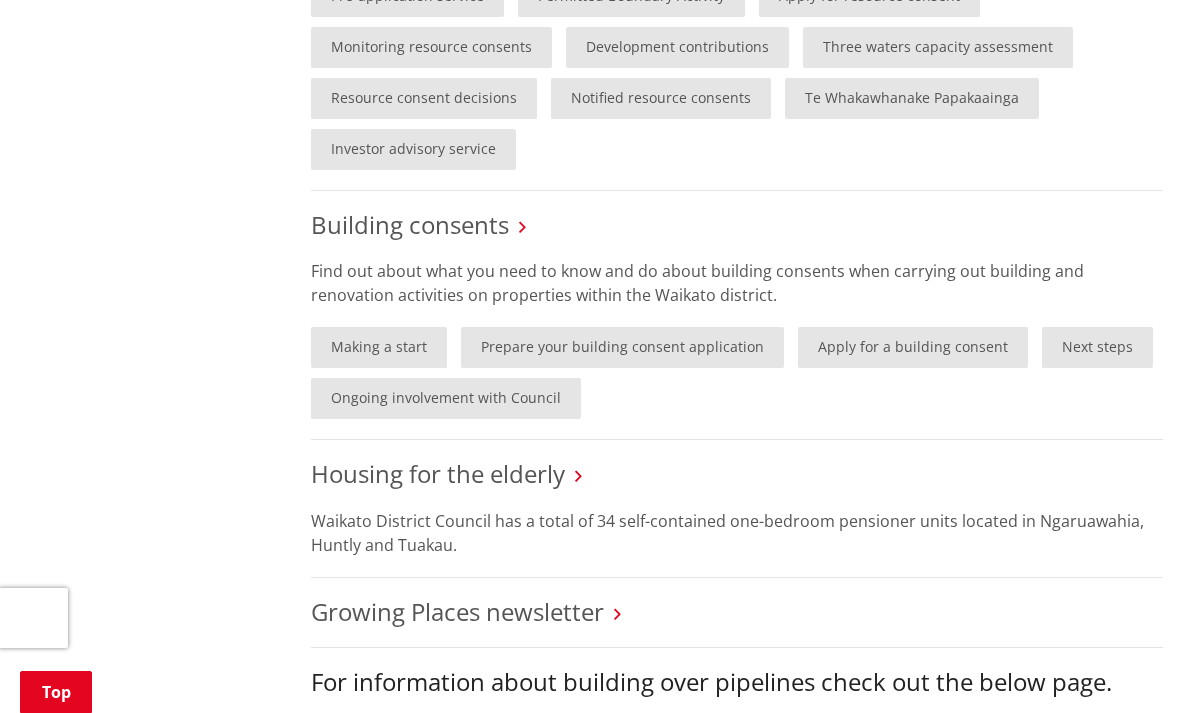 click on "Making a start" at bounding box center (379, 347) 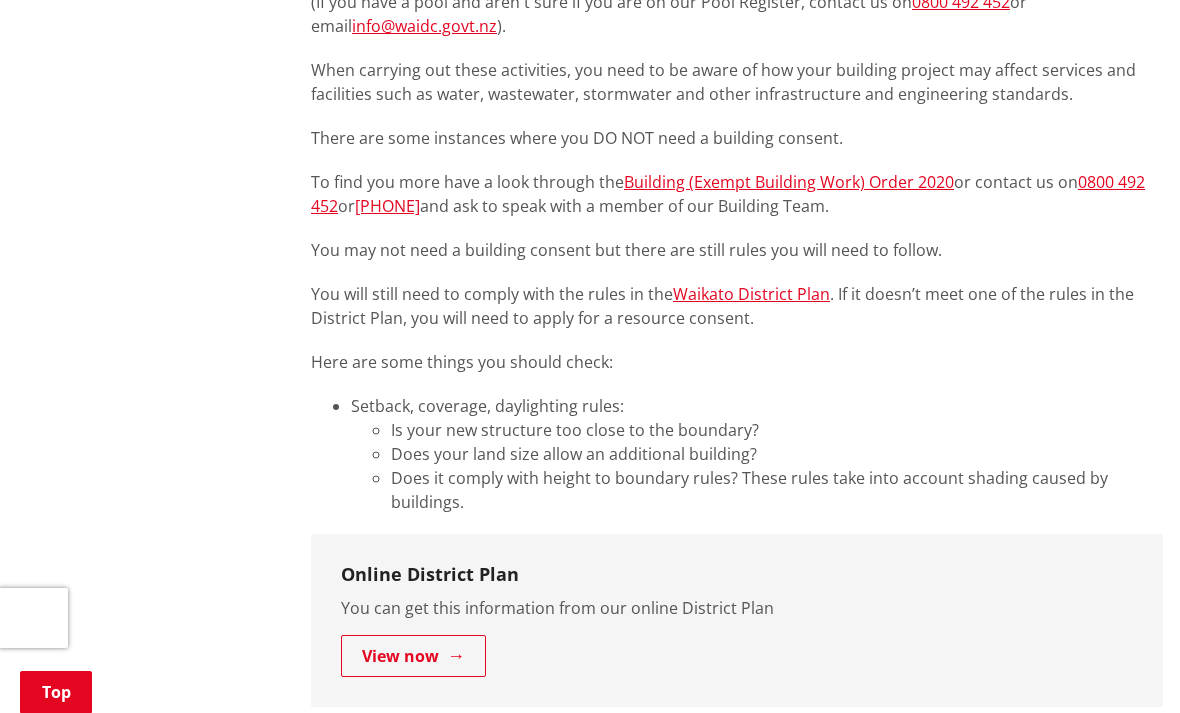 scroll, scrollTop: 832, scrollLeft: 0, axis: vertical 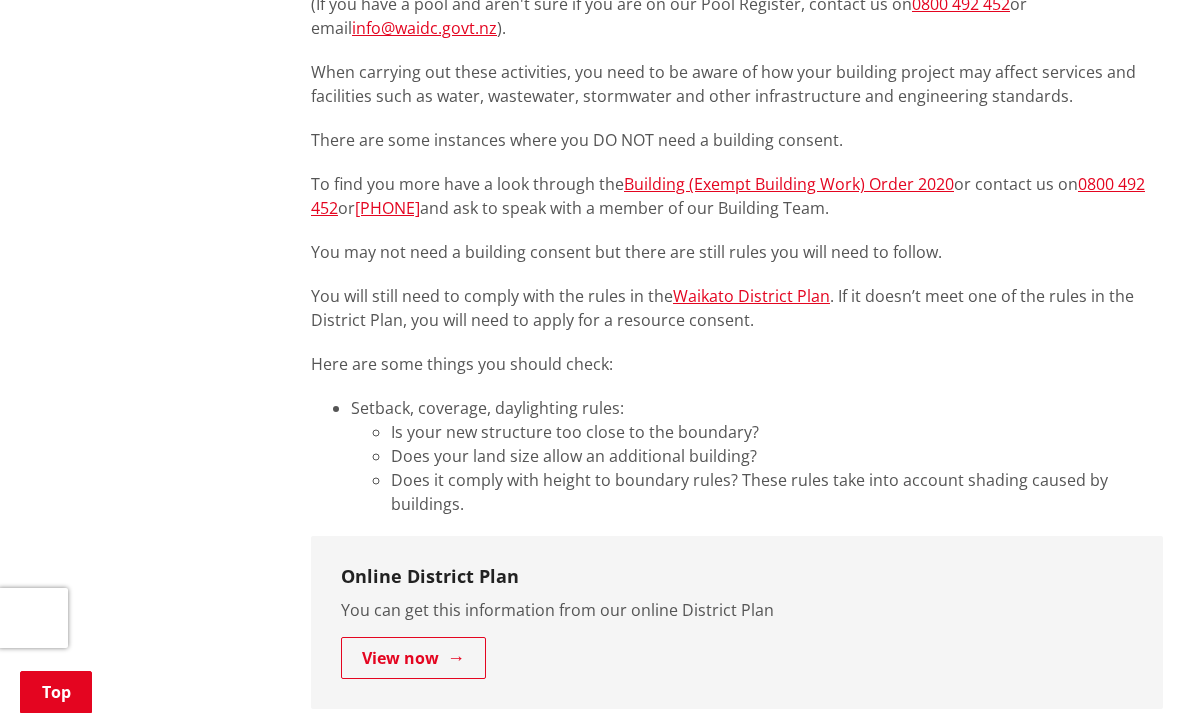 click on "Waikato District Plan" at bounding box center (751, 296) 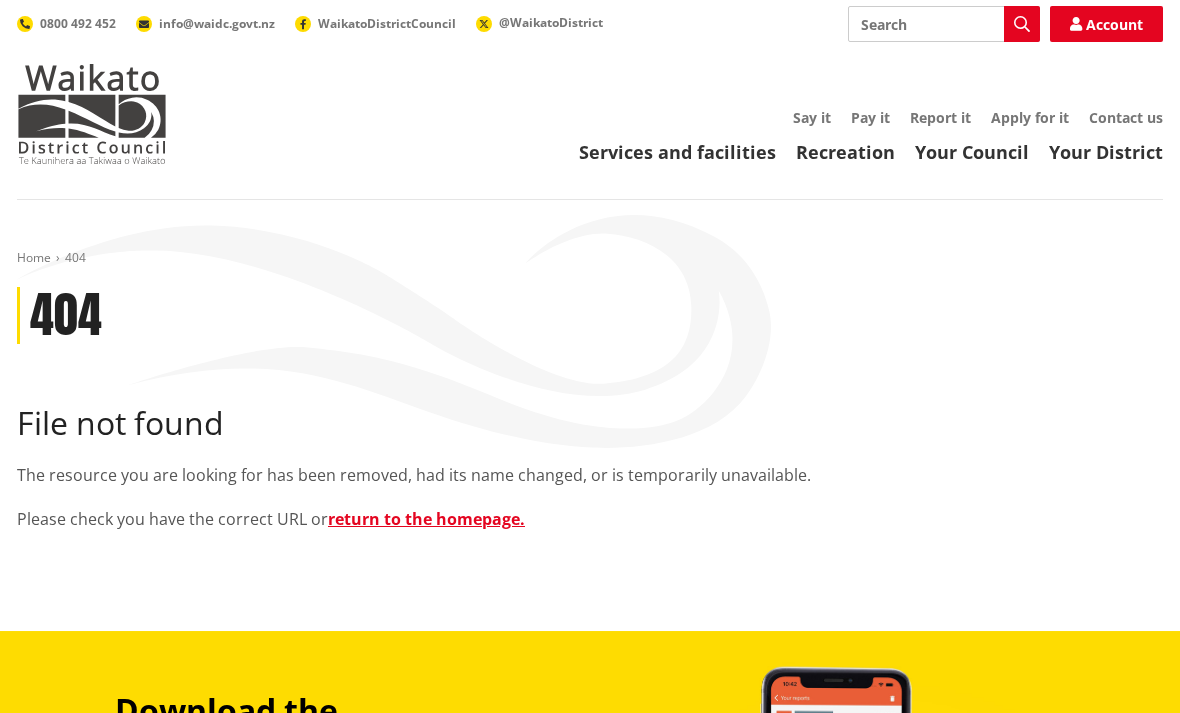 scroll, scrollTop: 0, scrollLeft: 0, axis: both 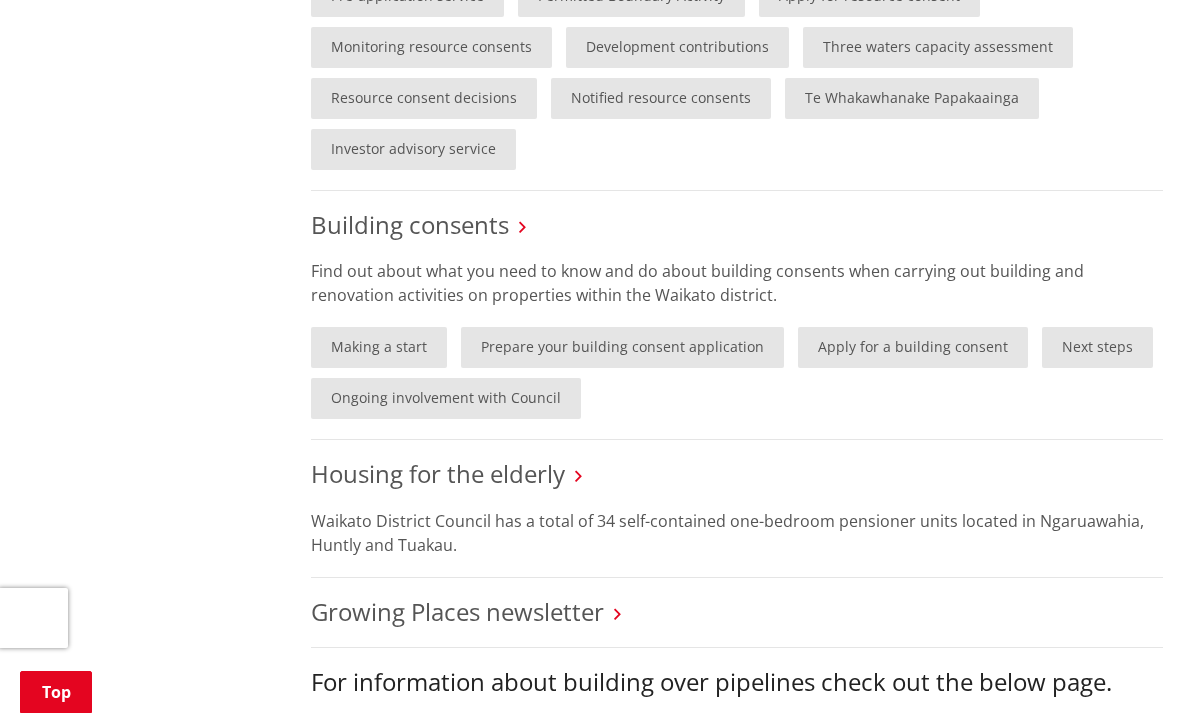 click on "Development contributions" at bounding box center [677, 47] 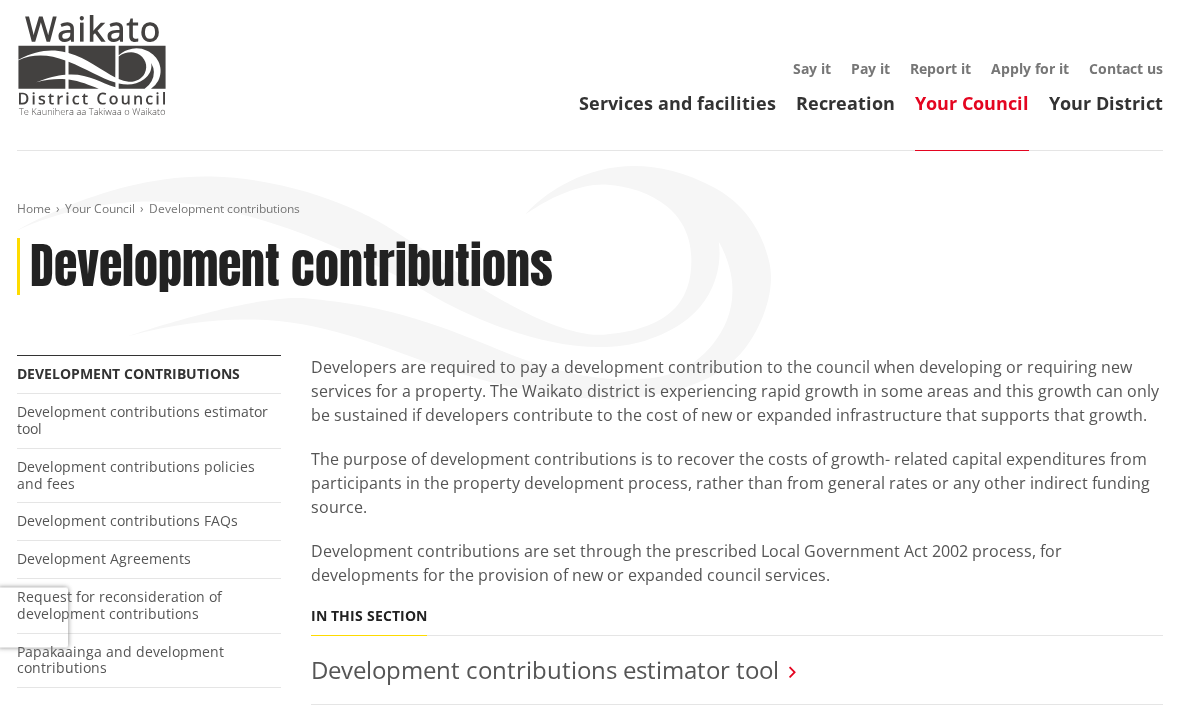 scroll, scrollTop: 47, scrollLeft: 0, axis: vertical 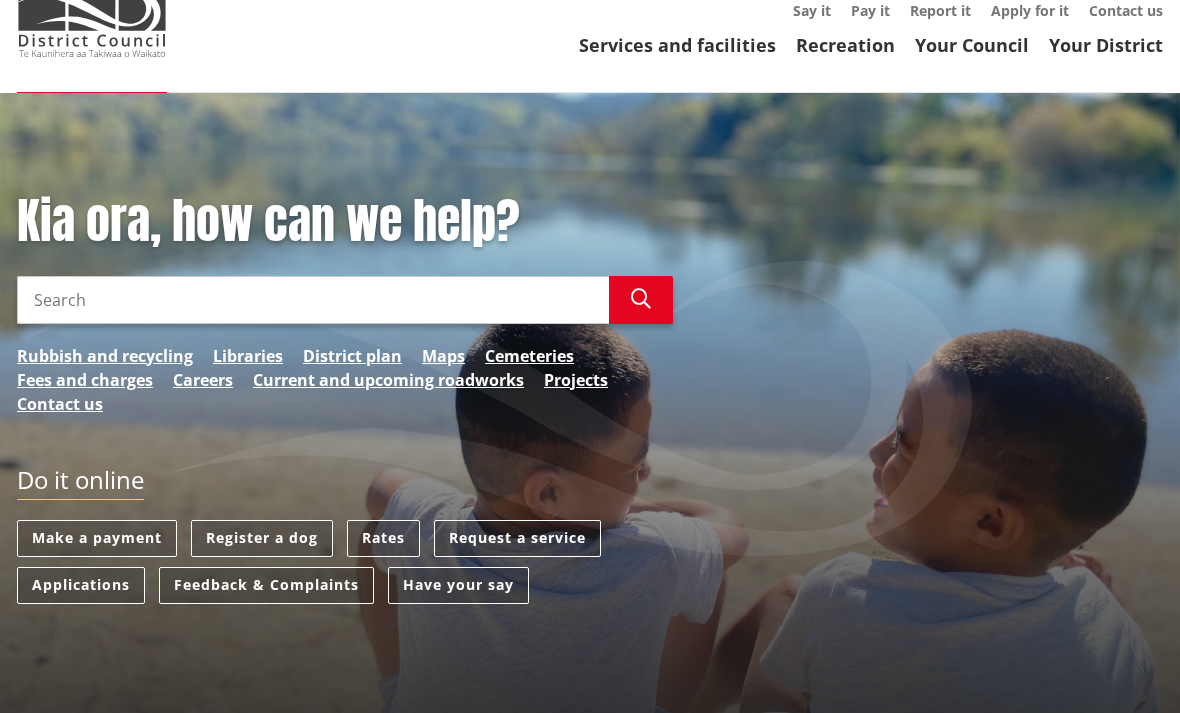 click on "Search" at bounding box center [313, 300] 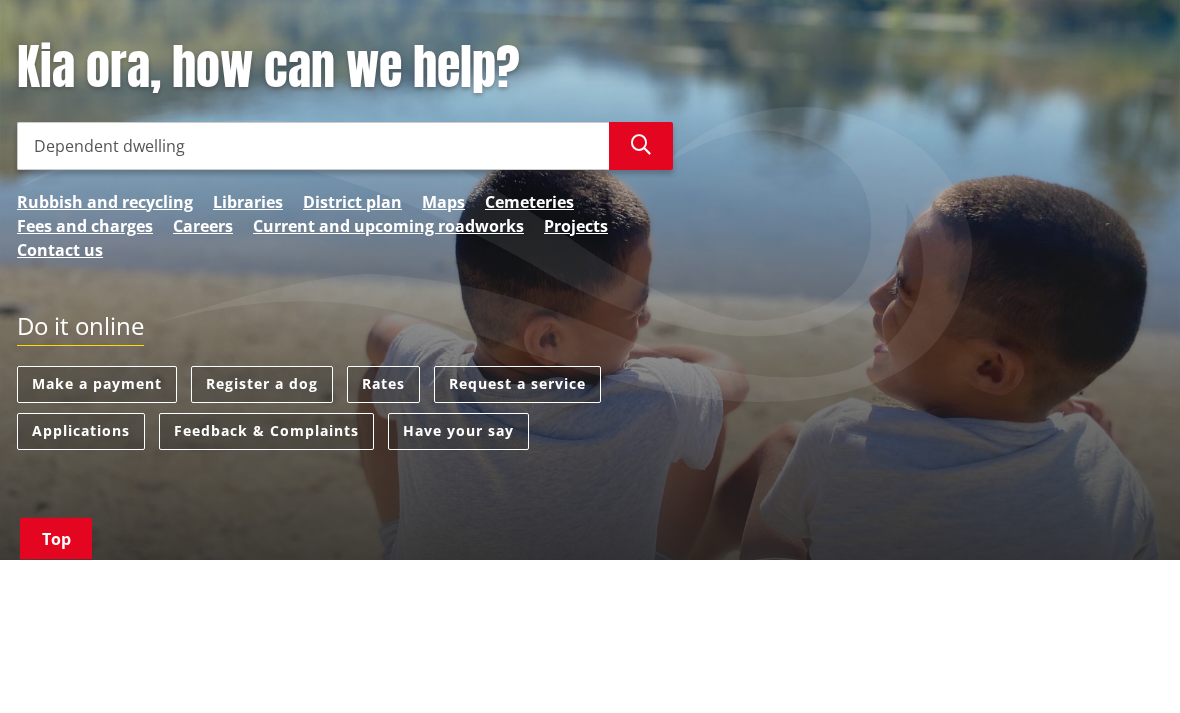type on "Dependent dwelling" 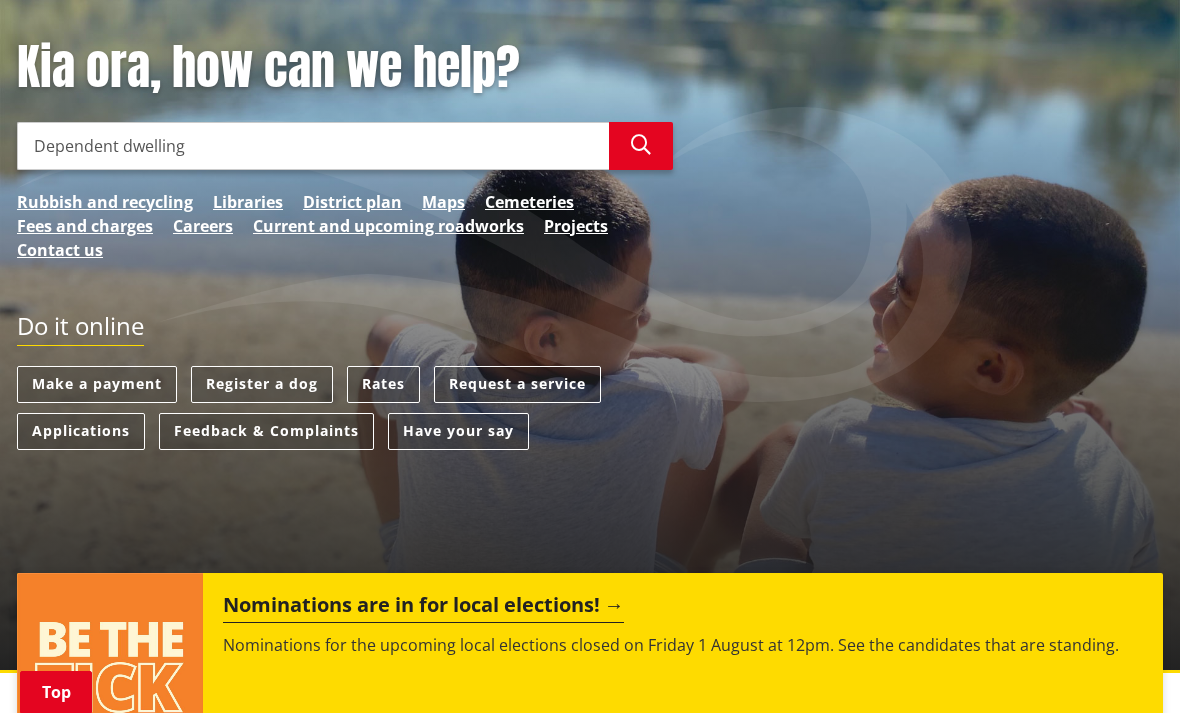 click on "District plan" at bounding box center (352, 202) 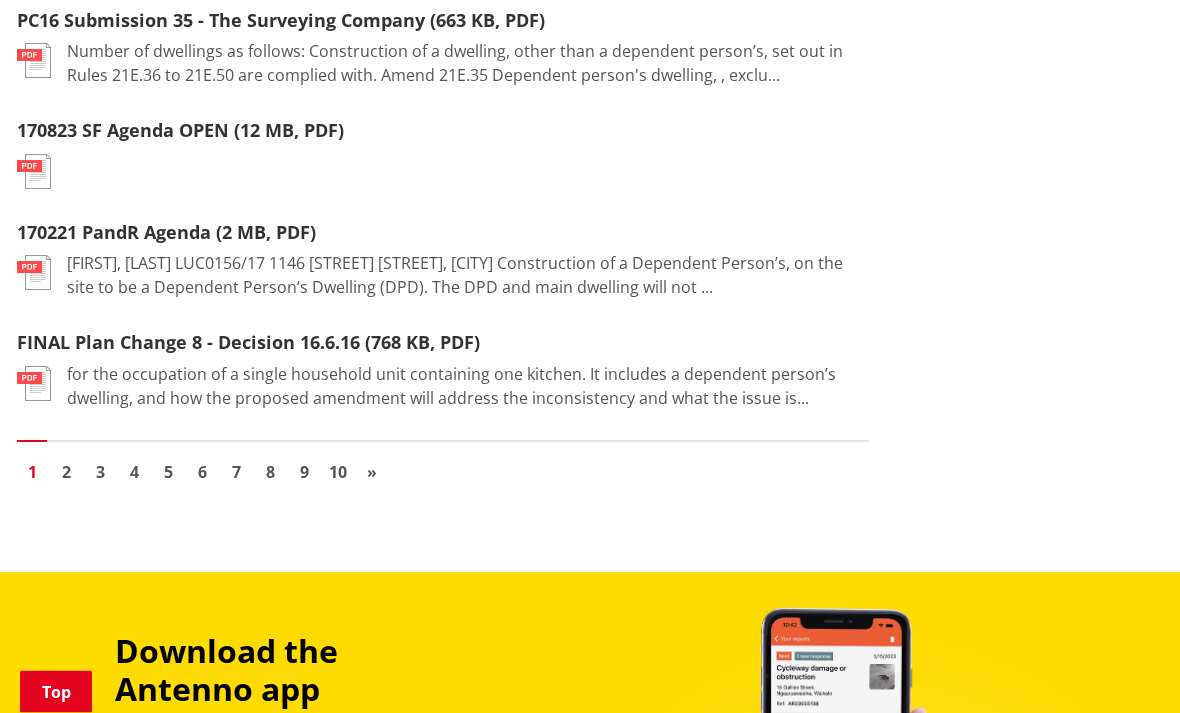 scroll, scrollTop: 2493, scrollLeft: 0, axis: vertical 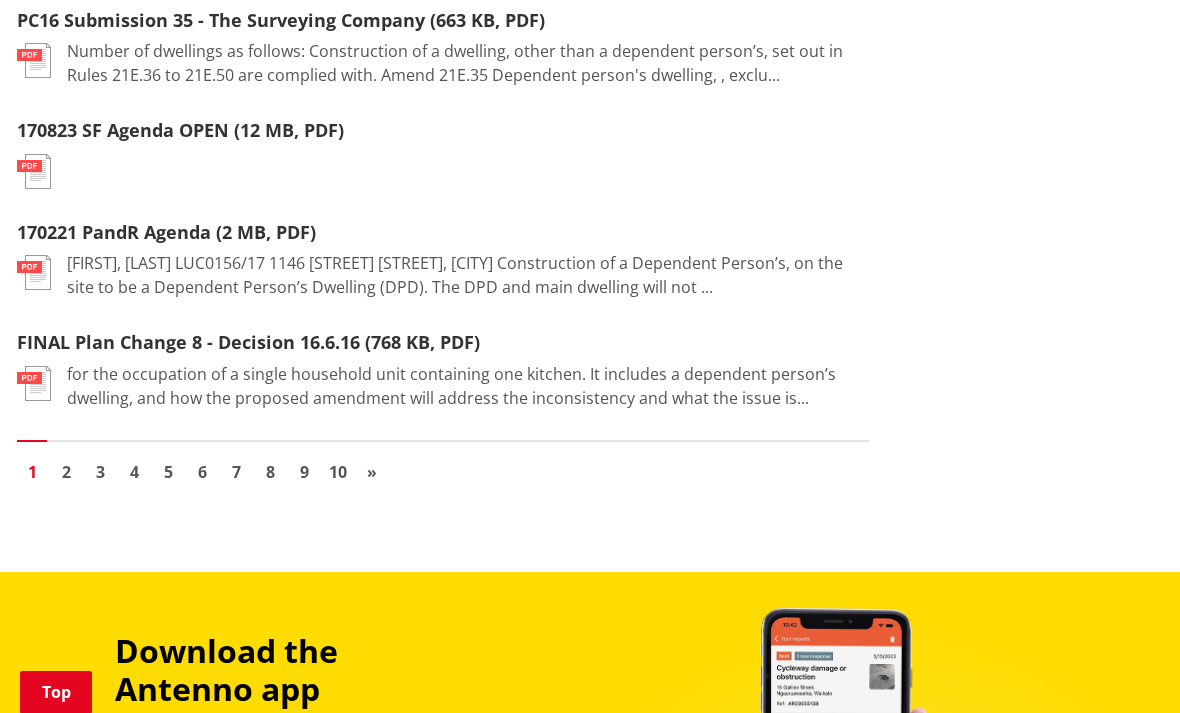 click on "FINAL Plan Change 8 - Decision 16.6.16 (768 KB, PDF)" at bounding box center [248, 342] 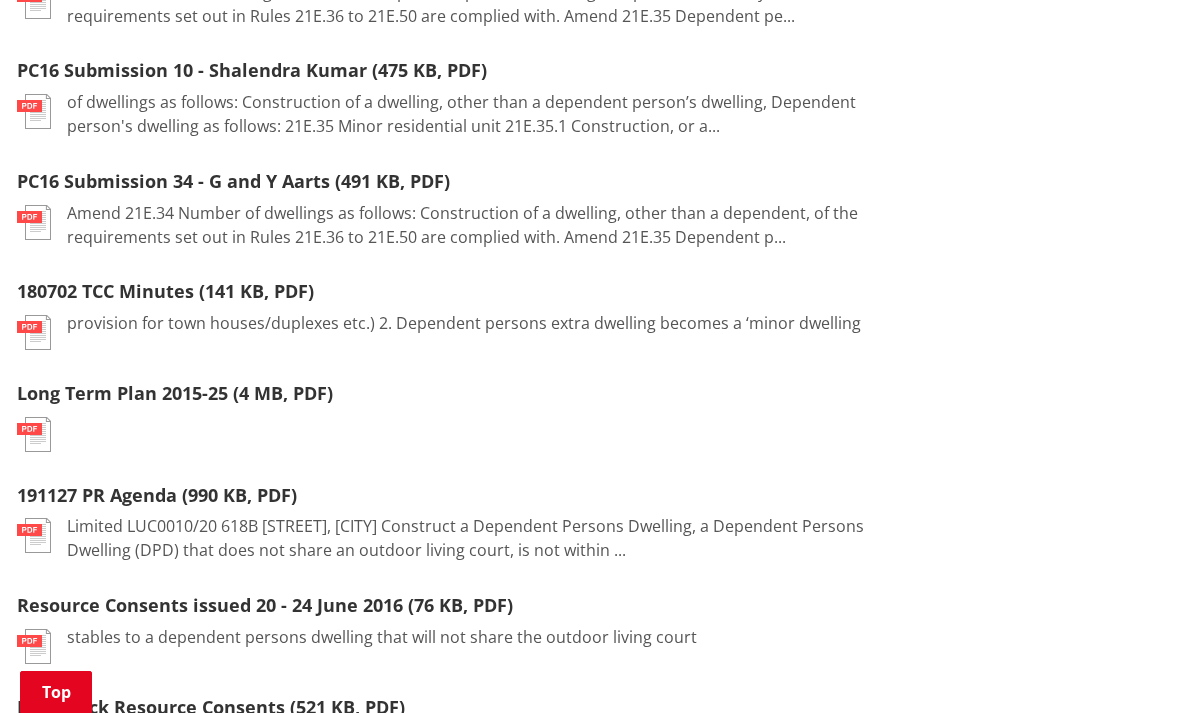 scroll, scrollTop: 1565, scrollLeft: 0, axis: vertical 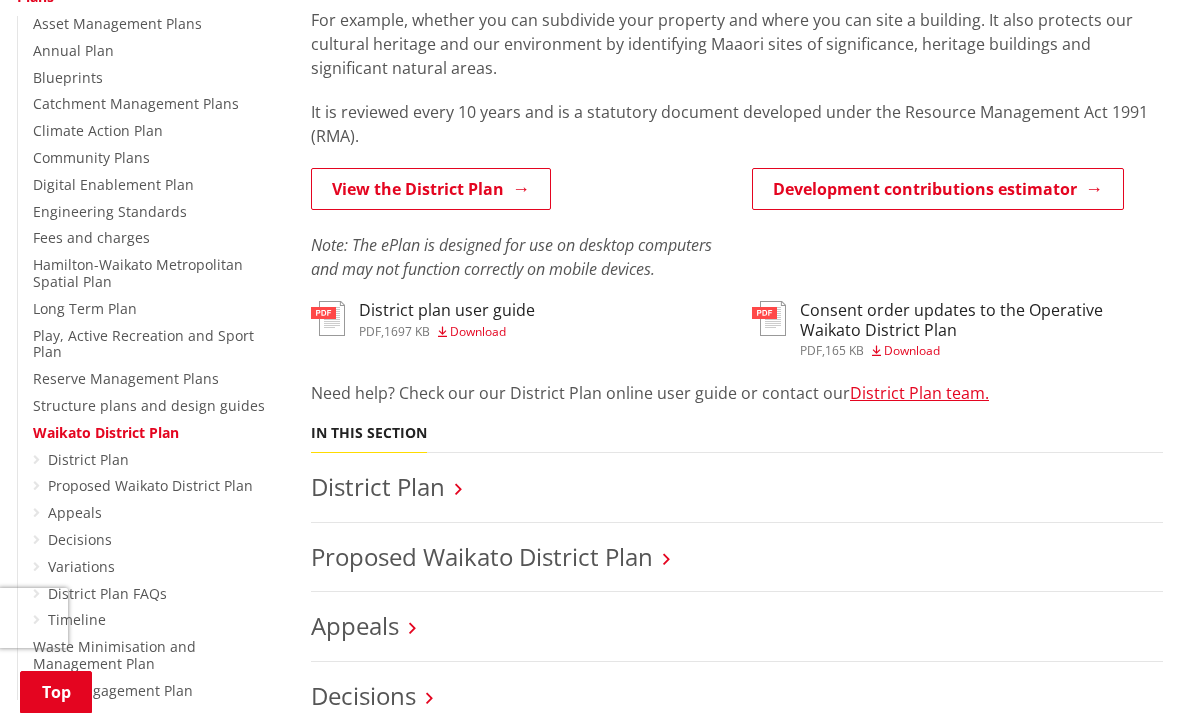 click on "Proposed Waikato District Plan" at bounding box center [150, 485] 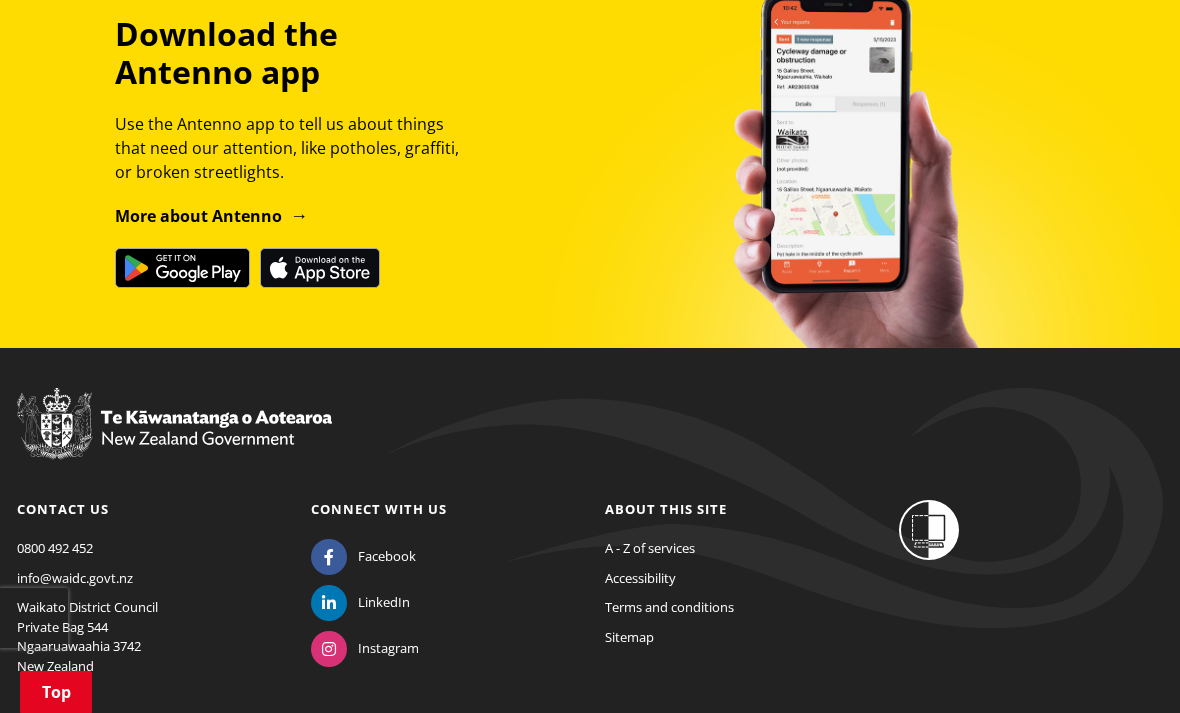 scroll, scrollTop: 1731, scrollLeft: 0, axis: vertical 